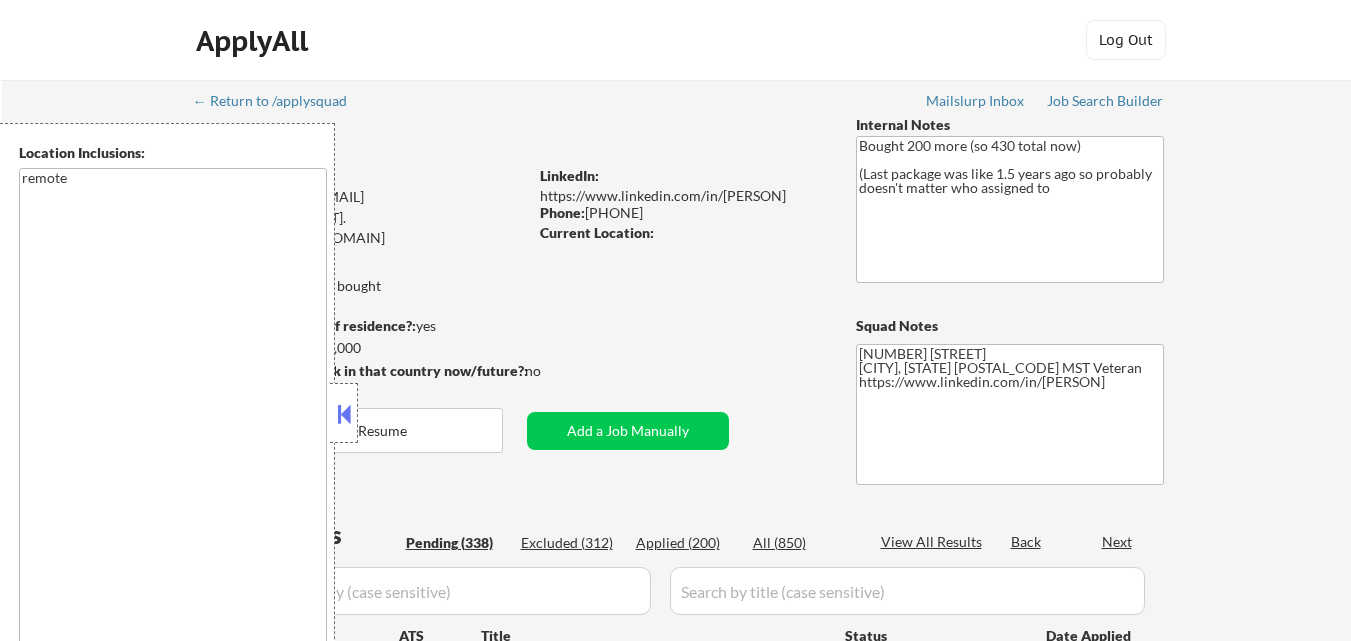 scroll, scrollTop: 0, scrollLeft: 0, axis: both 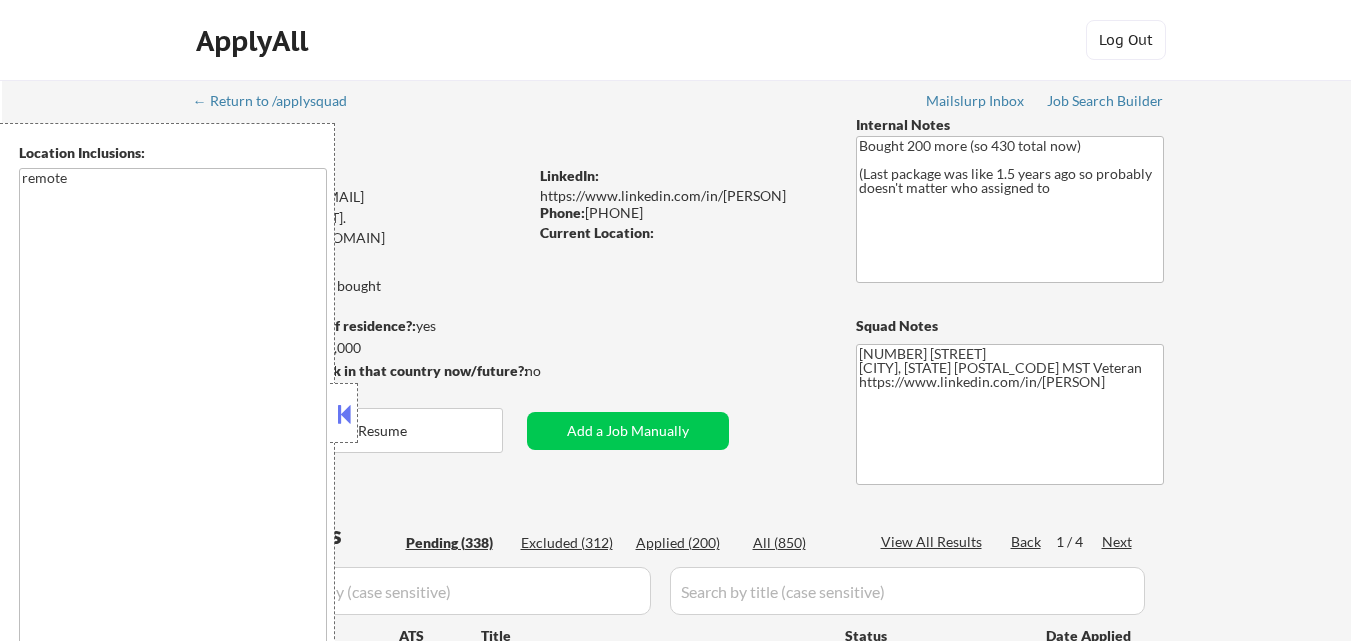click at bounding box center (344, 414) 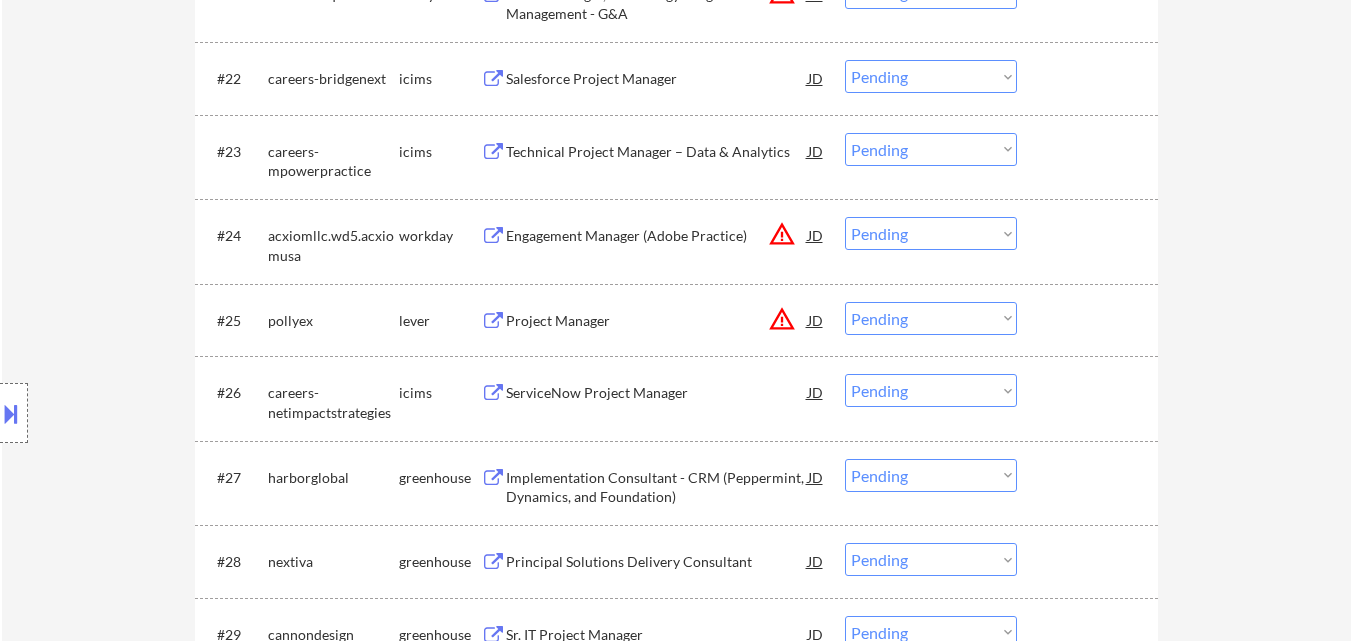scroll, scrollTop: 3571, scrollLeft: 0, axis: vertical 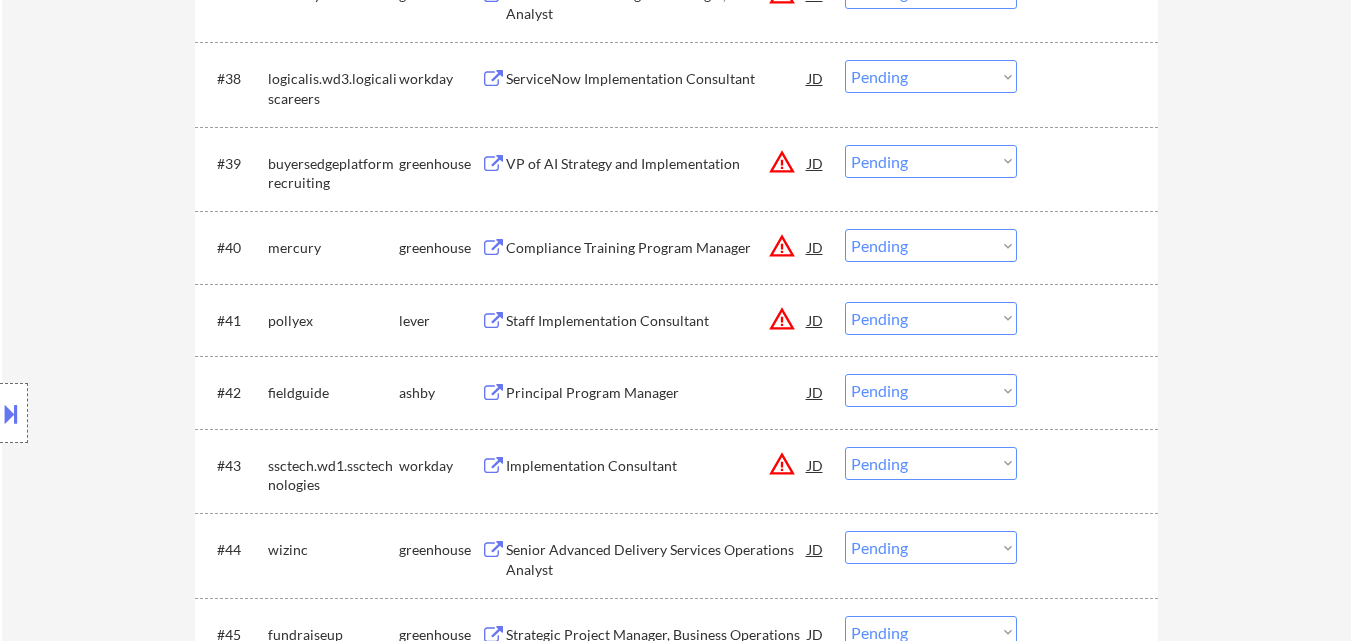 click on "JD" at bounding box center (816, 320) 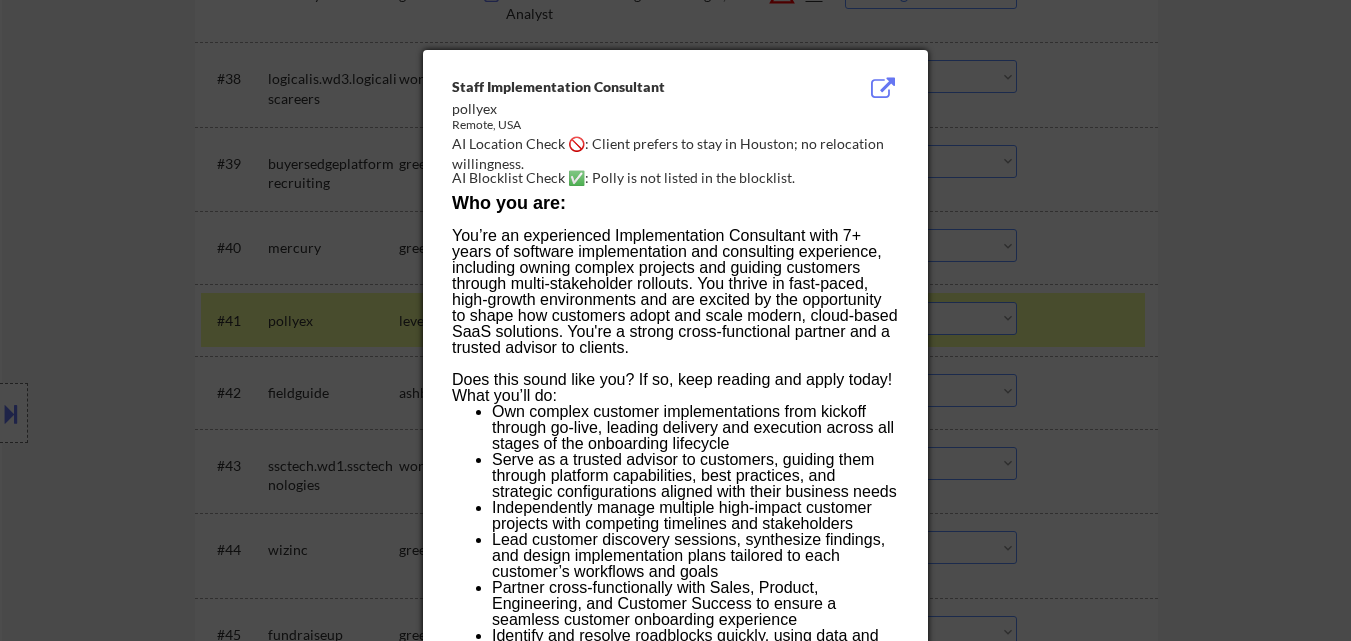 click at bounding box center [675, 320] 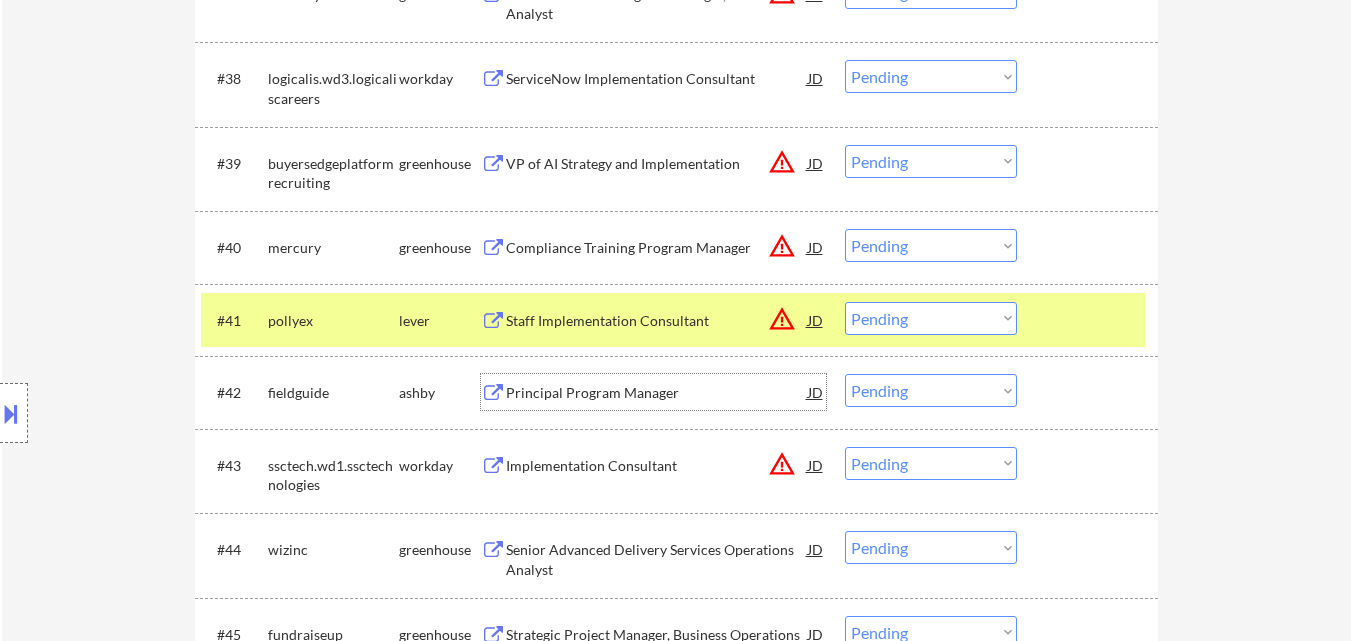 click on "Principal Program Manager" at bounding box center (657, 393) 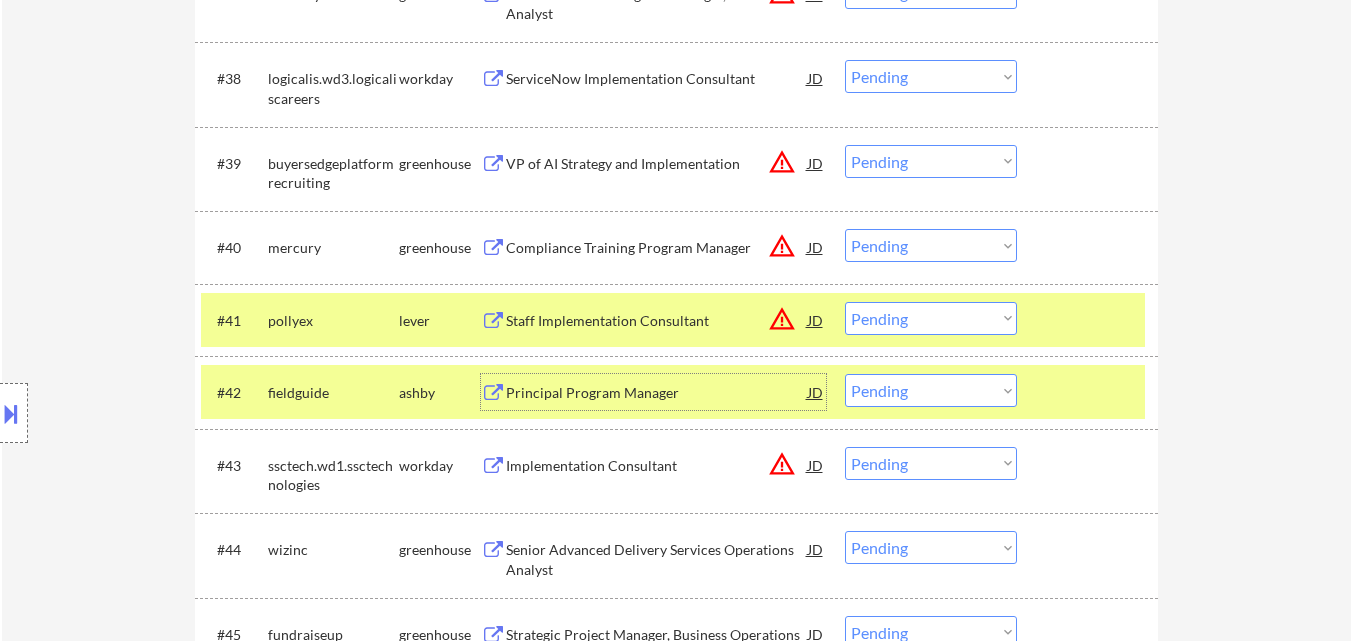 scroll, scrollTop: 3671, scrollLeft: 0, axis: vertical 